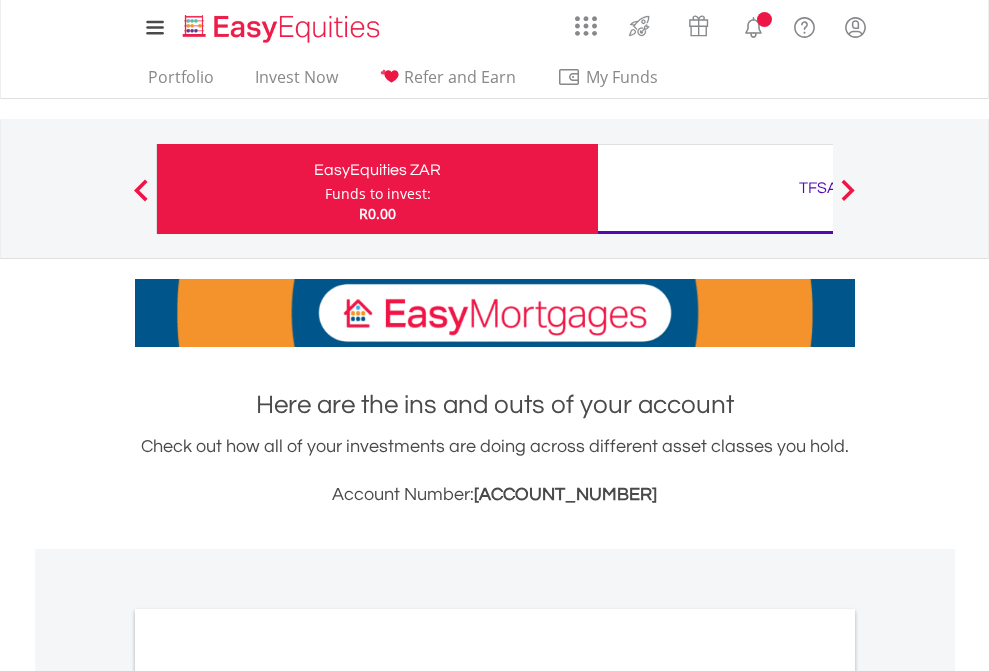 scroll, scrollTop: 0, scrollLeft: 0, axis: both 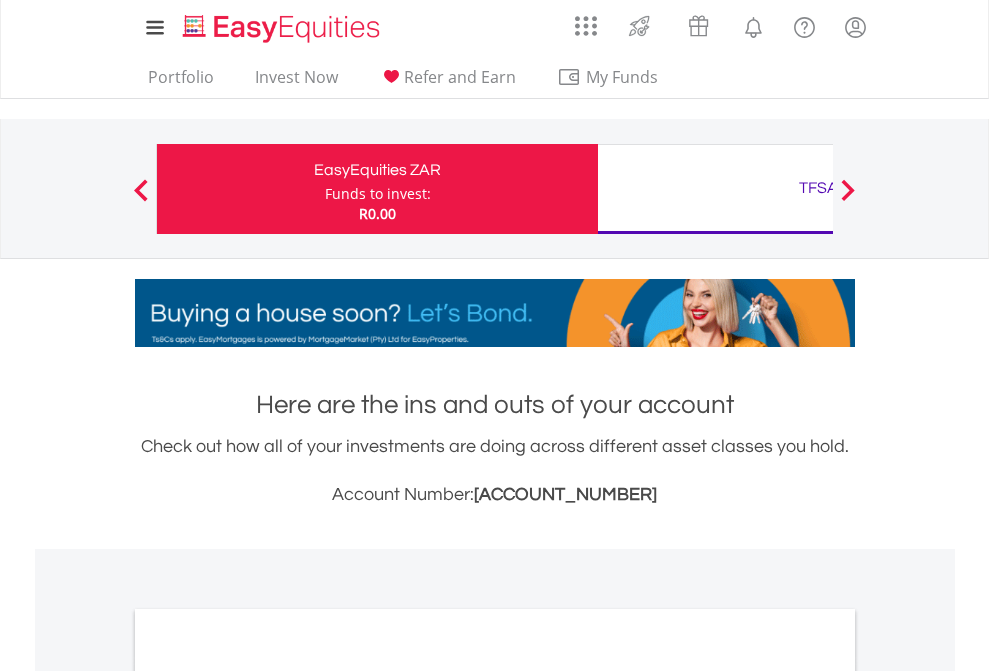 click on "Funds to invest:" at bounding box center [378, 194] 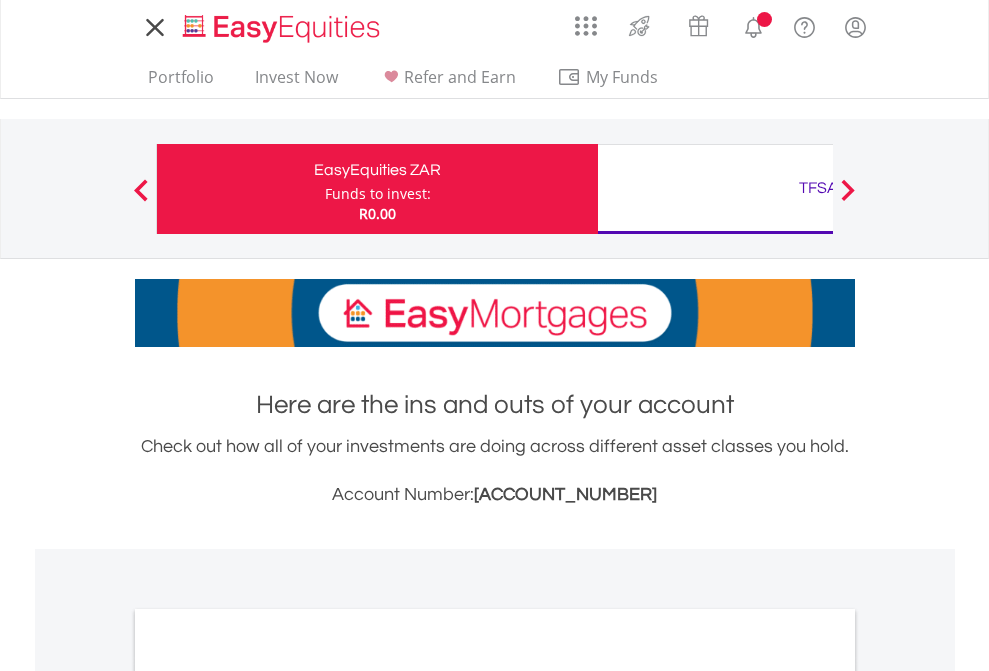 scroll, scrollTop: 0, scrollLeft: 0, axis: both 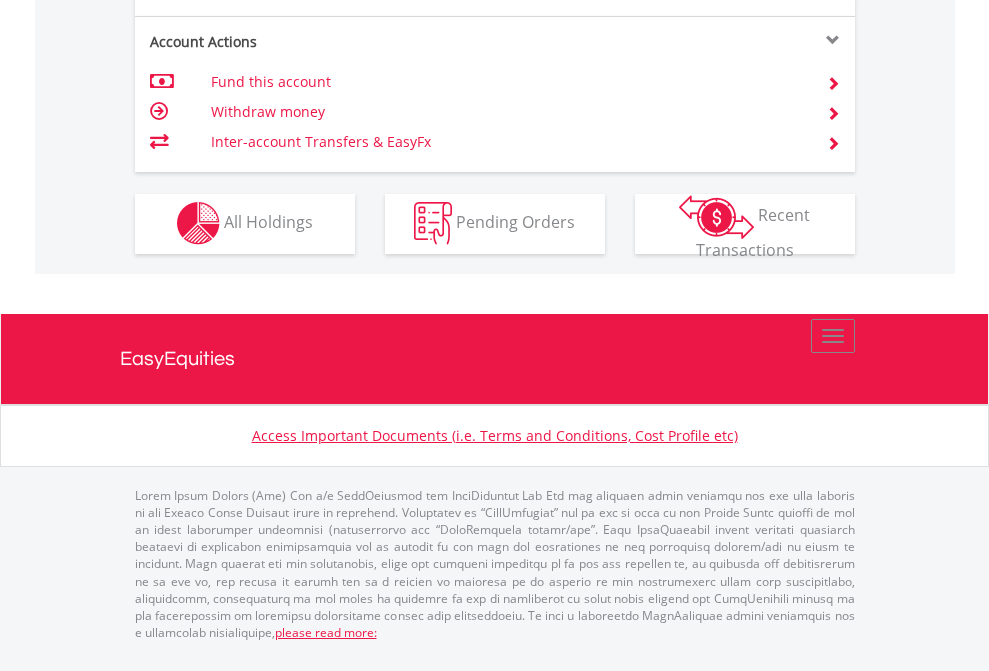click on "Investment types" at bounding box center [706, -353] 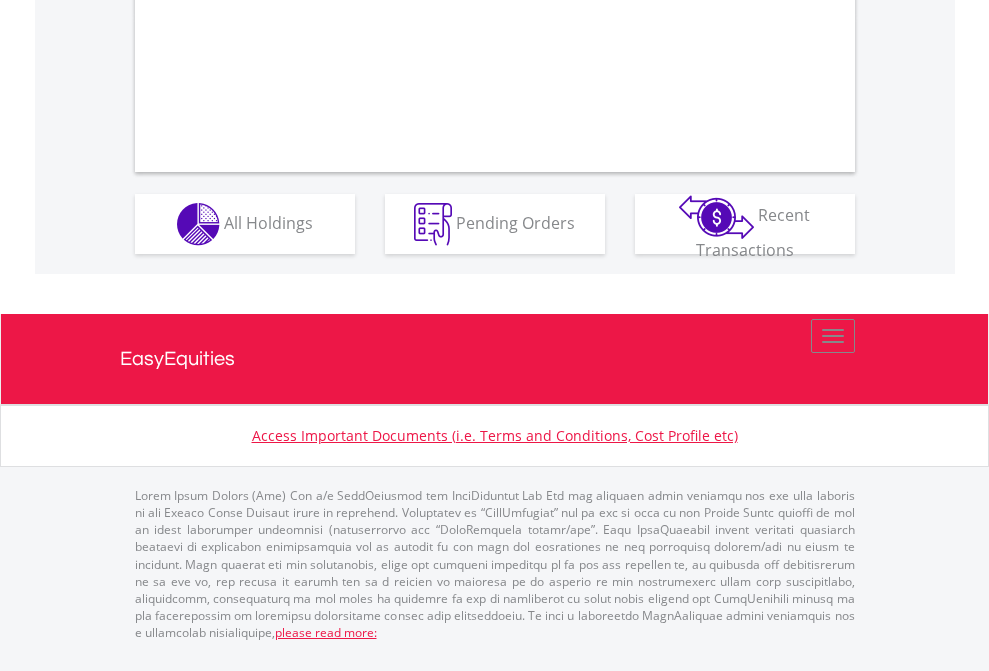 scroll, scrollTop: 1870, scrollLeft: 0, axis: vertical 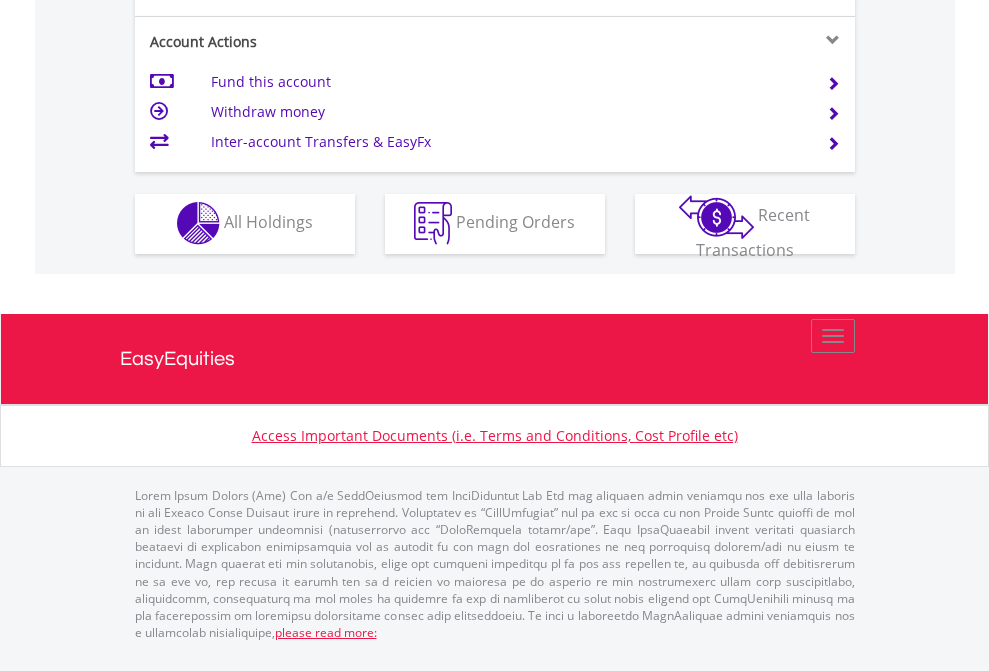 click on "Investment types" at bounding box center [706, -353] 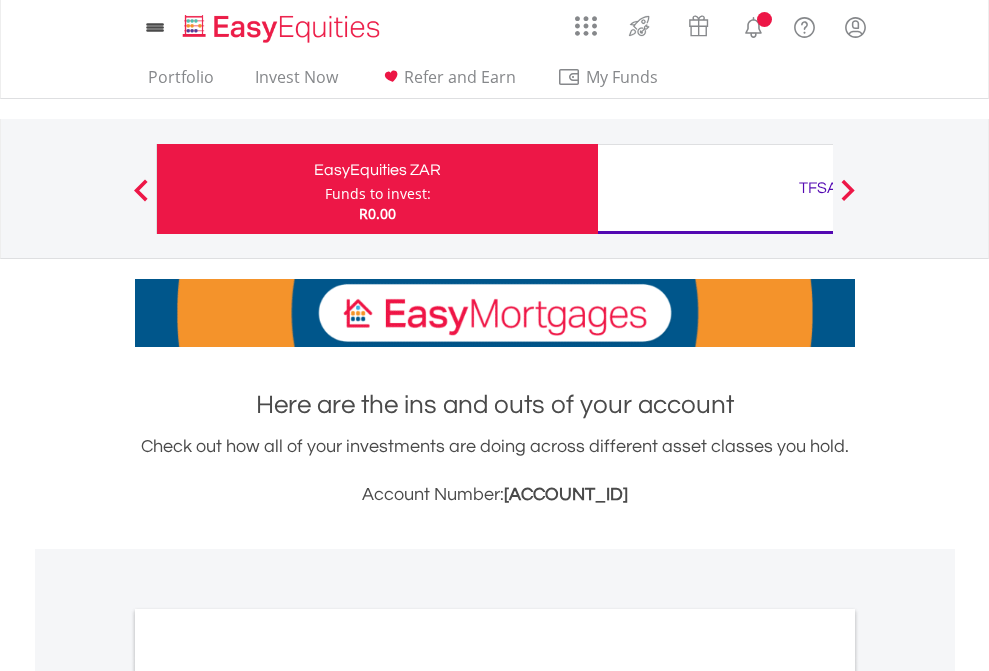 scroll, scrollTop: 0, scrollLeft: 0, axis: both 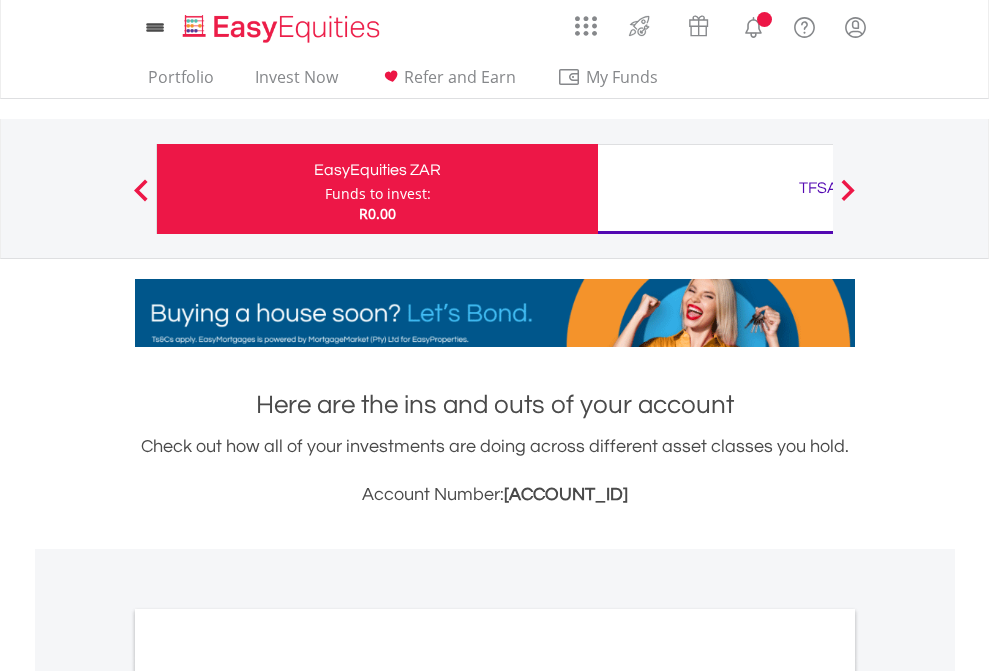 click on "All Holdings" at bounding box center (268, 1096) 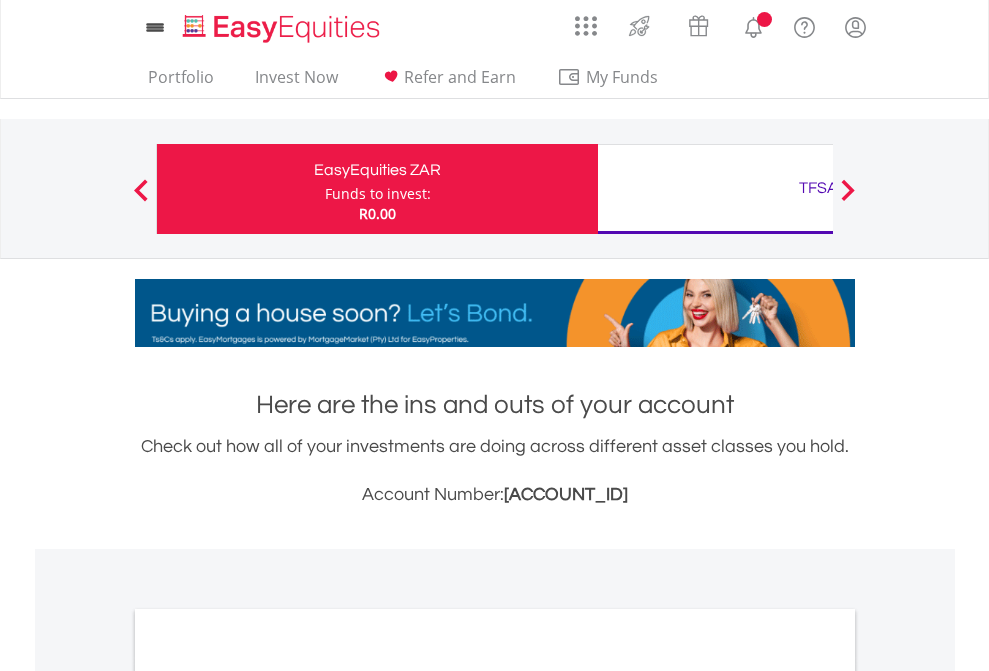 scroll, scrollTop: 1486, scrollLeft: 0, axis: vertical 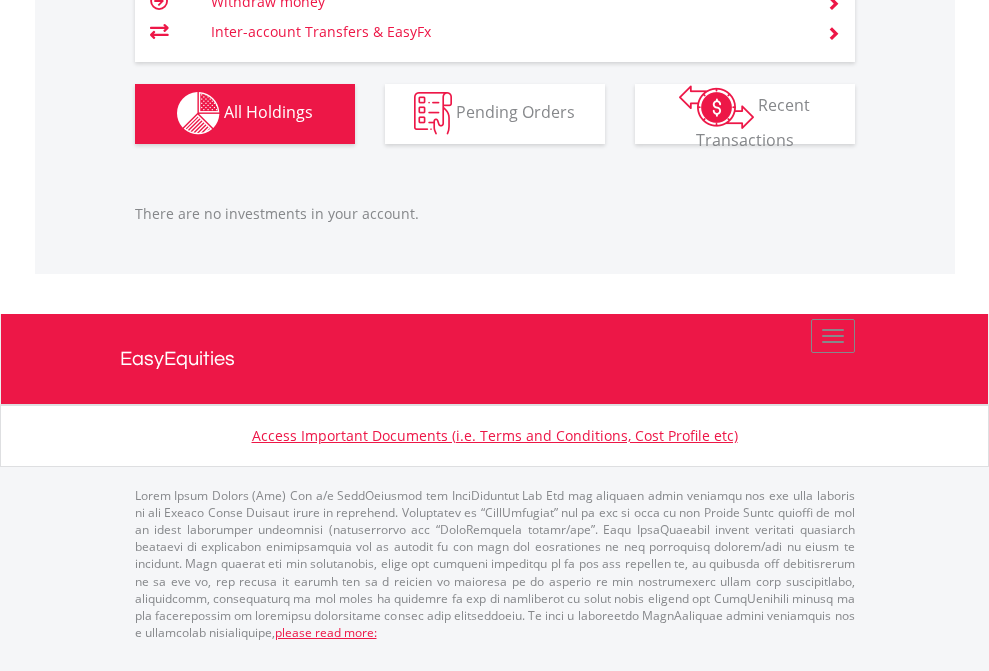 click on "TFSA" at bounding box center [818, -1142] 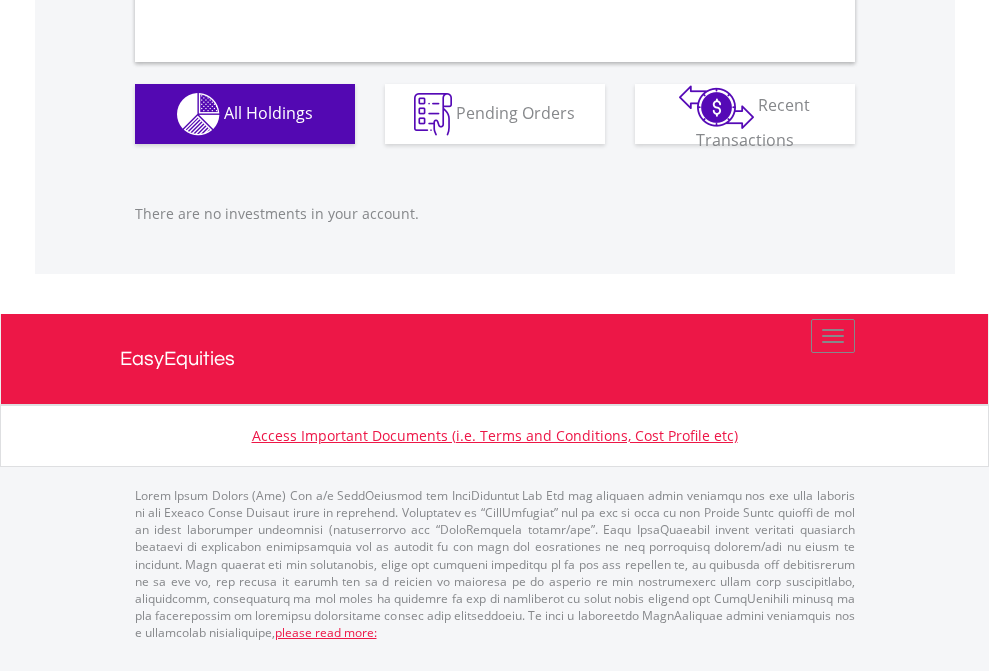scroll, scrollTop: 1980, scrollLeft: 0, axis: vertical 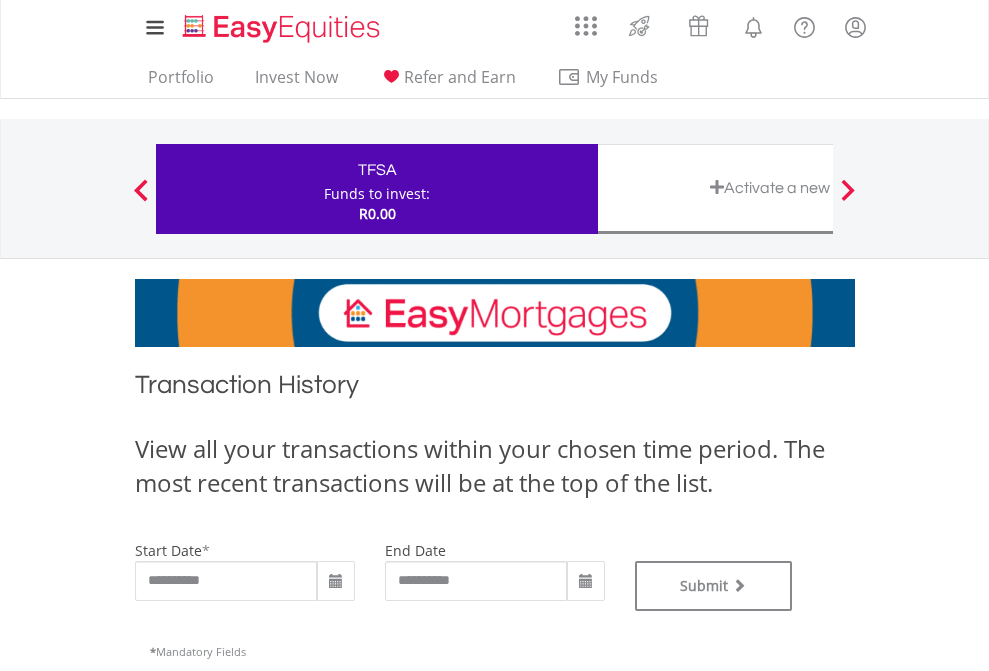 type on "**********" 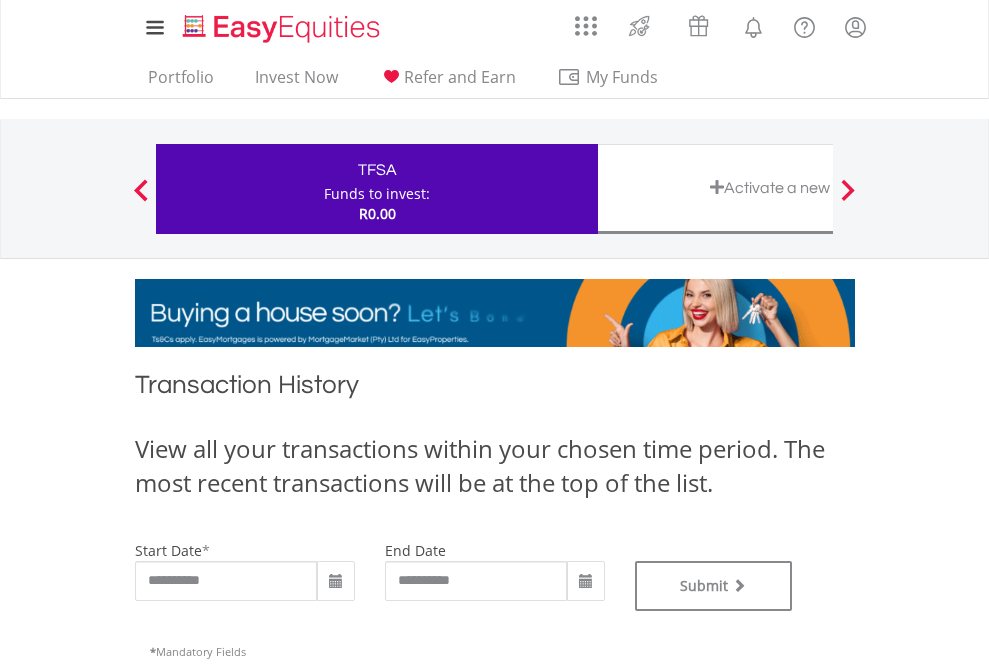 type on "**********" 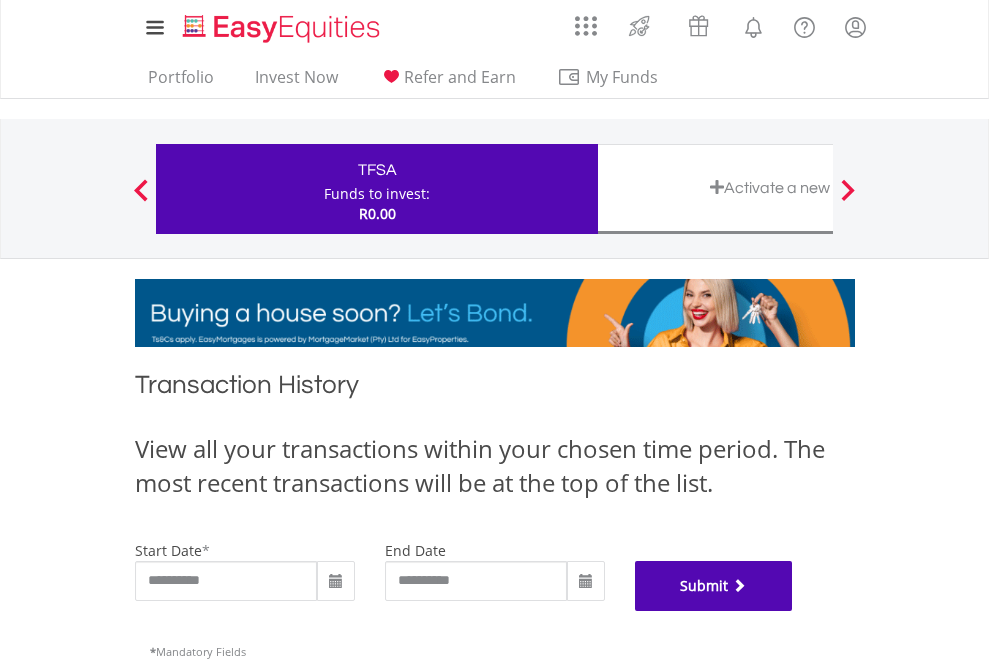 click on "Submit" at bounding box center (714, 586) 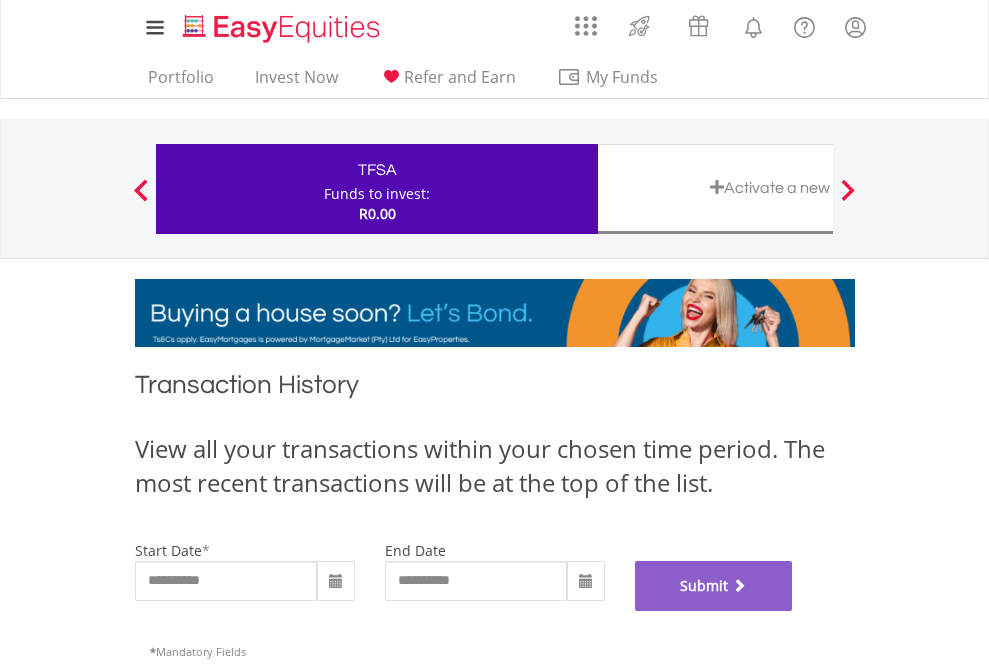 scroll, scrollTop: 811, scrollLeft: 0, axis: vertical 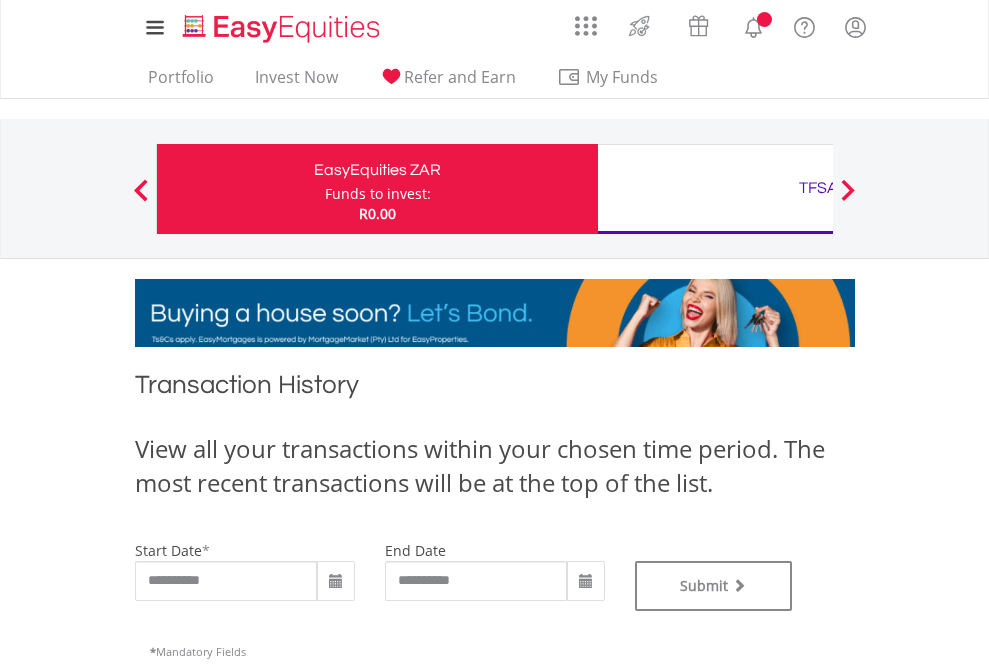 click on "TFSA" at bounding box center [818, 188] 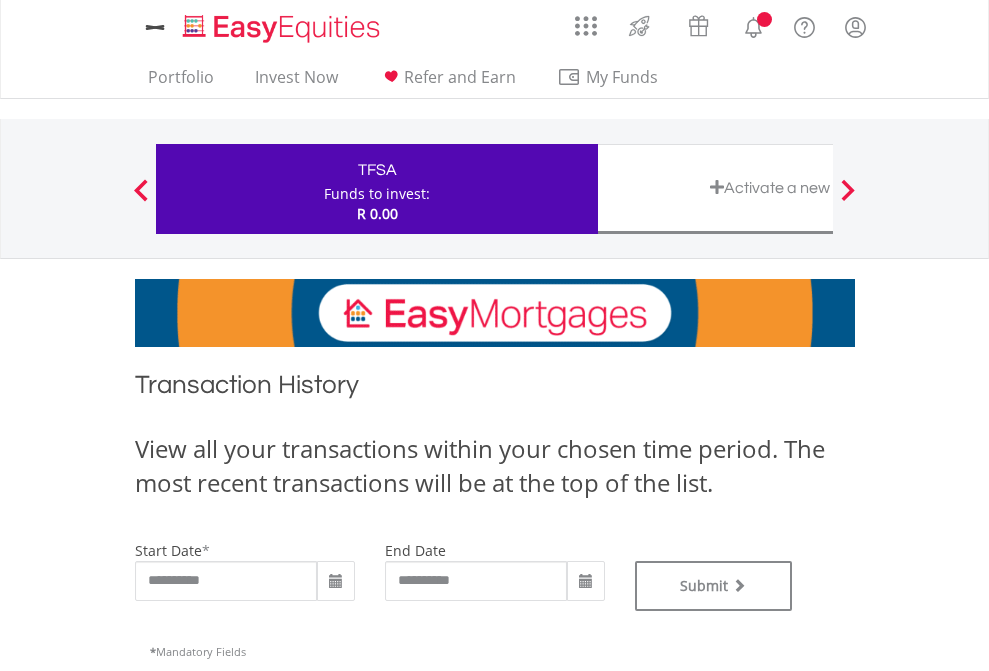scroll, scrollTop: 0, scrollLeft: 0, axis: both 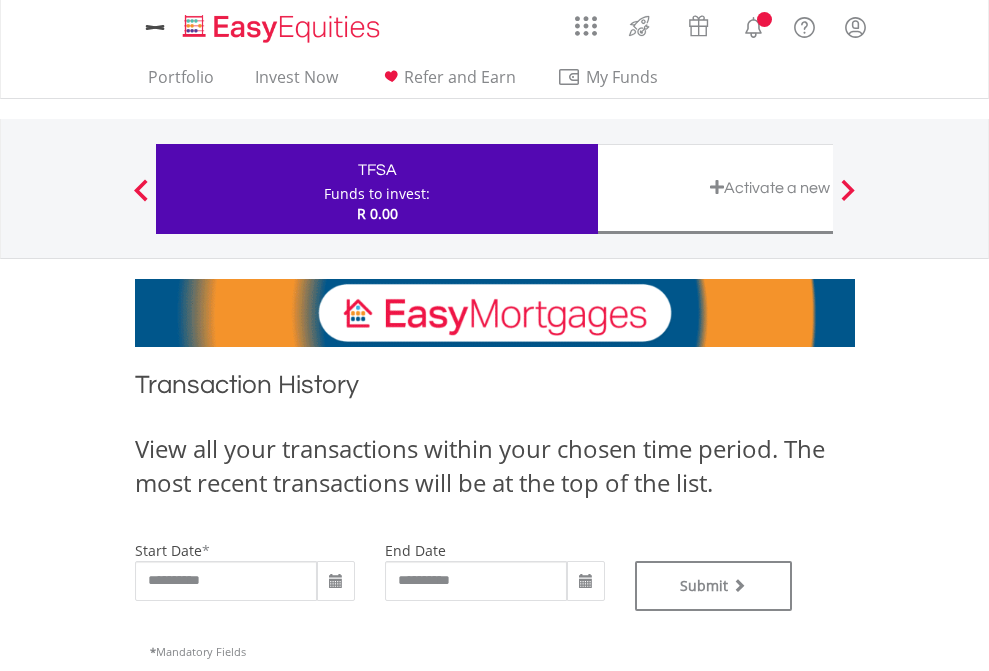 type on "**********" 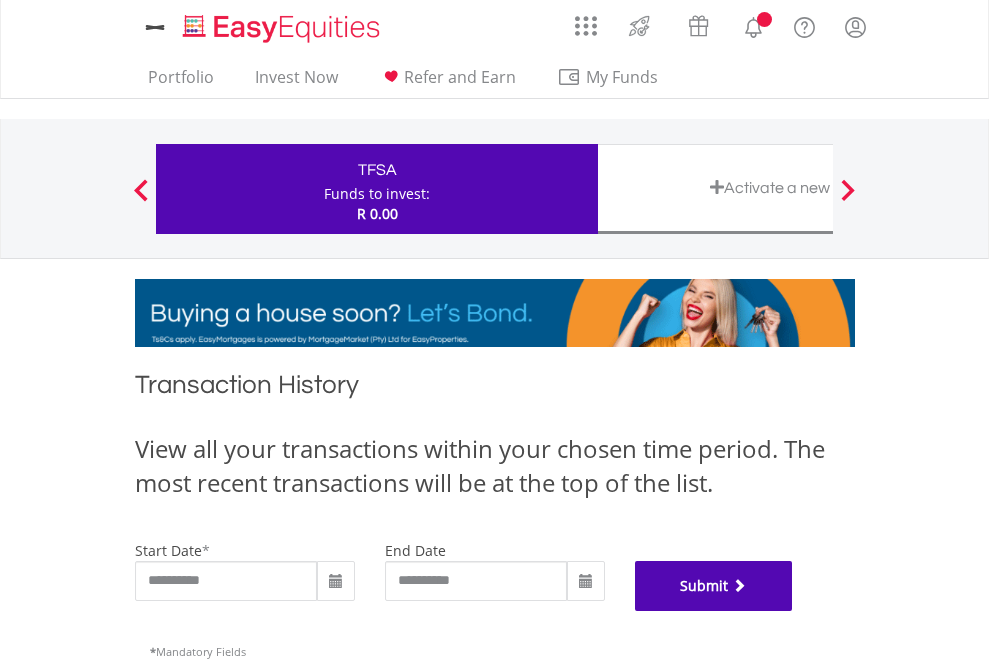 click on "Submit" at bounding box center [714, 586] 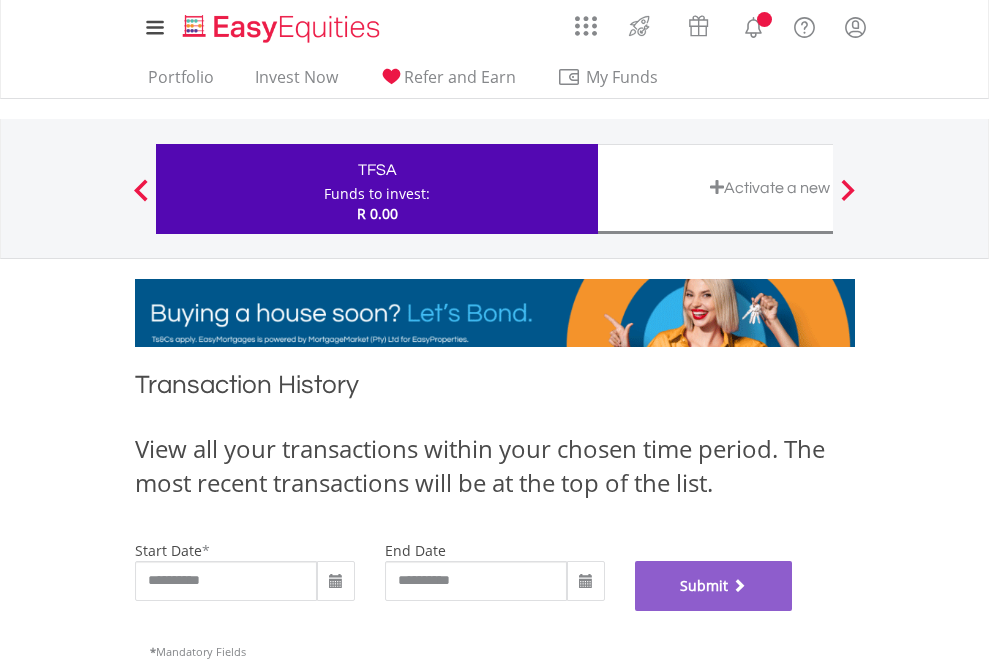 scroll, scrollTop: 811, scrollLeft: 0, axis: vertical 